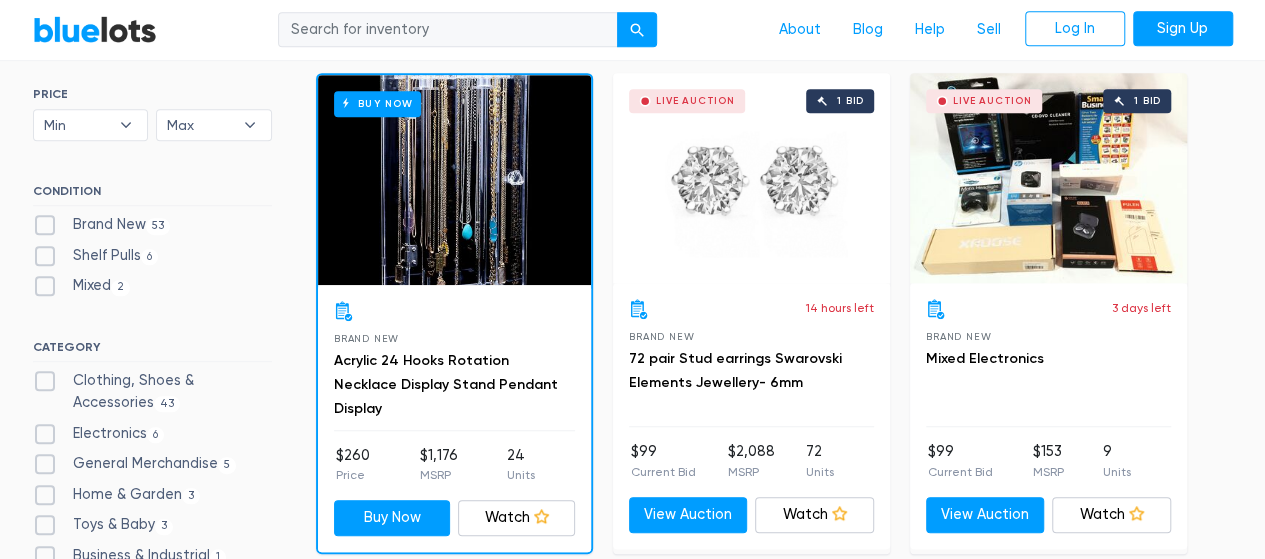 scroll, scrollTop: 600, scrollLeft: 0, axis: vertical 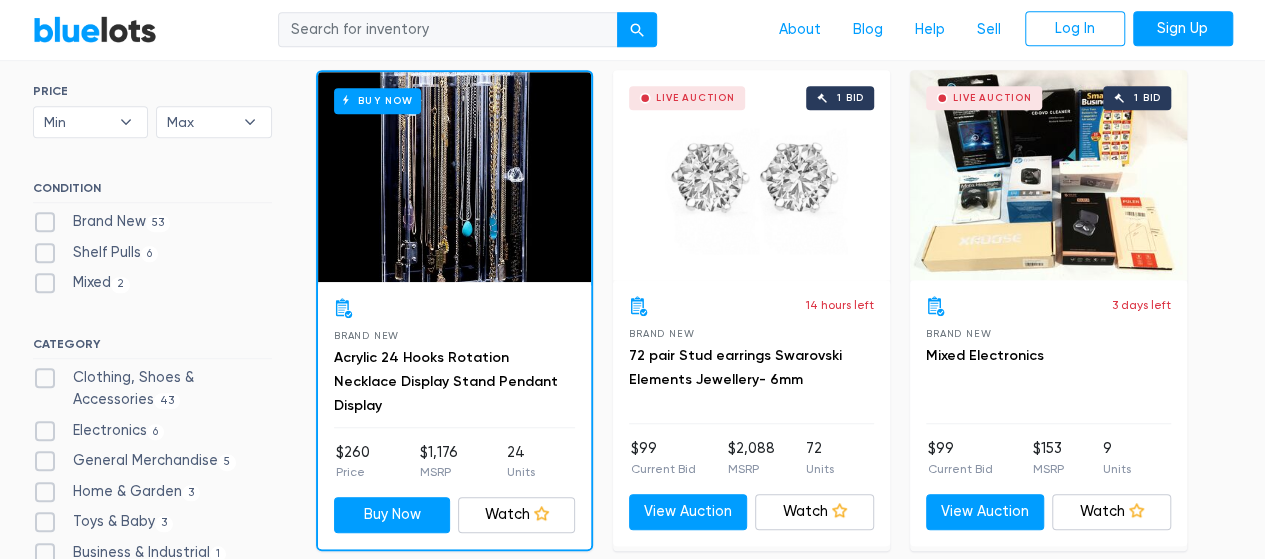 click on "Clothing, Shoes & Accessories
43" at bounding box center (152, 388) 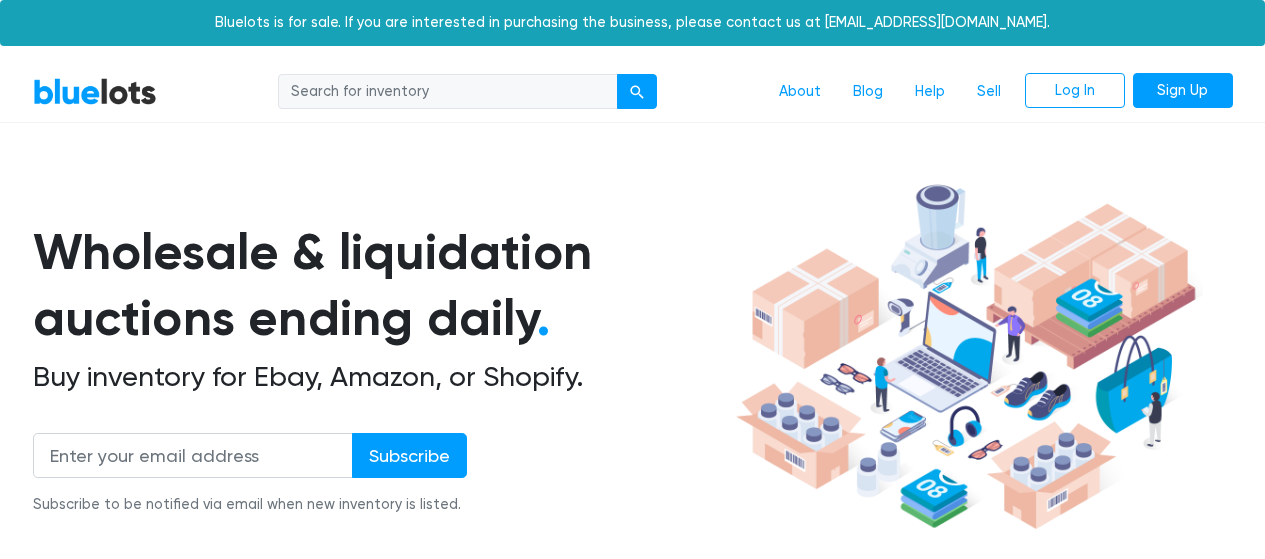 scroll, scrollTop: 538, scrollLeft: 0, axis: vertical 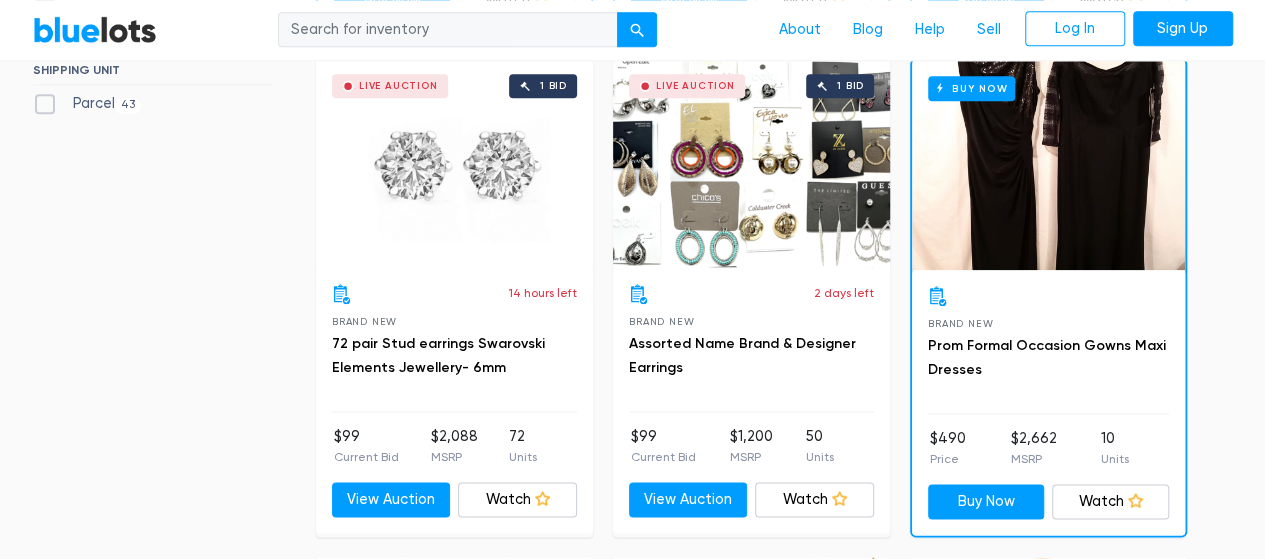 click on "Live Auction
1 bid" at bounding box center (751, 163) 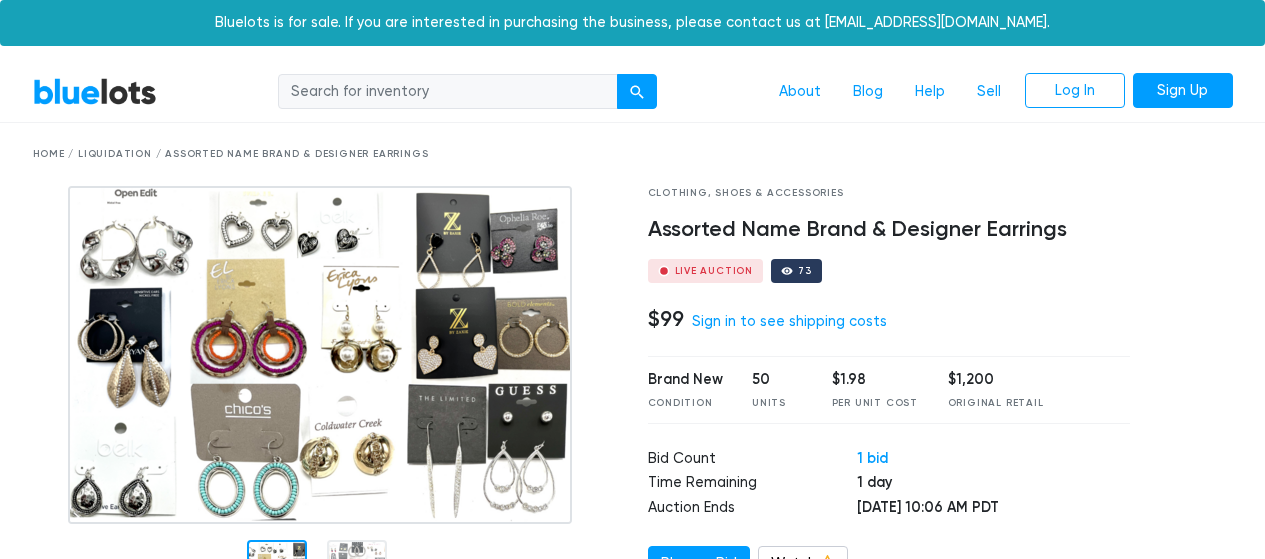 scroll, scrollTop: 0, scrollLeft: 0, axis: both 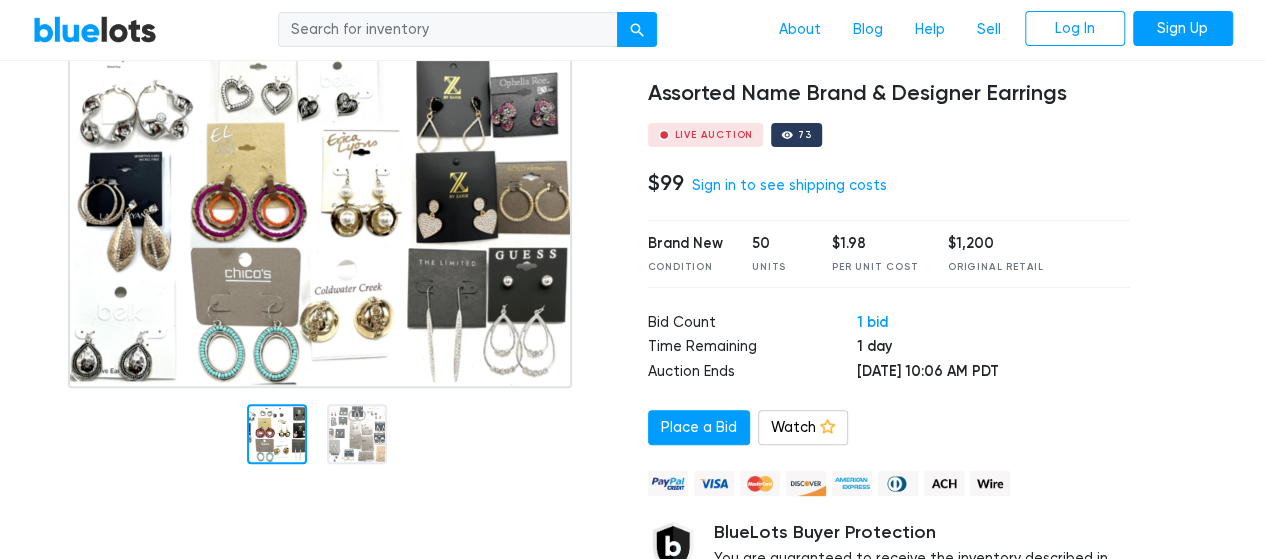 drag, startPoint x: 1273, startPoint y: 105, endPoint x: 1279, endPoint y: 136, distance: 31.575306 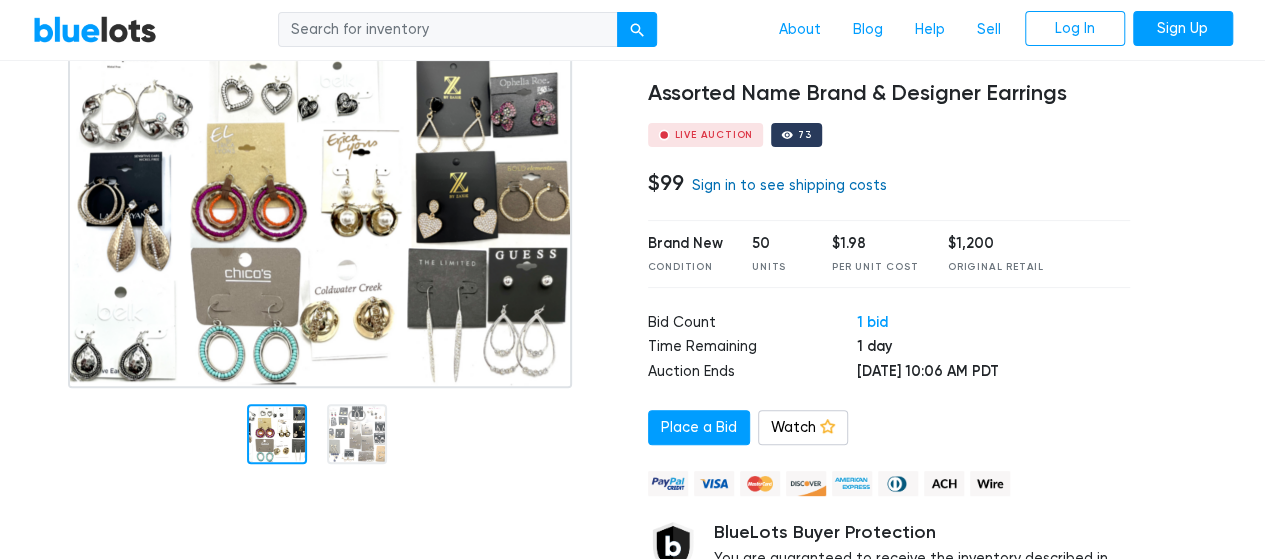 click on "Sign in to see shipping costs" at bounding box center (789, 185) 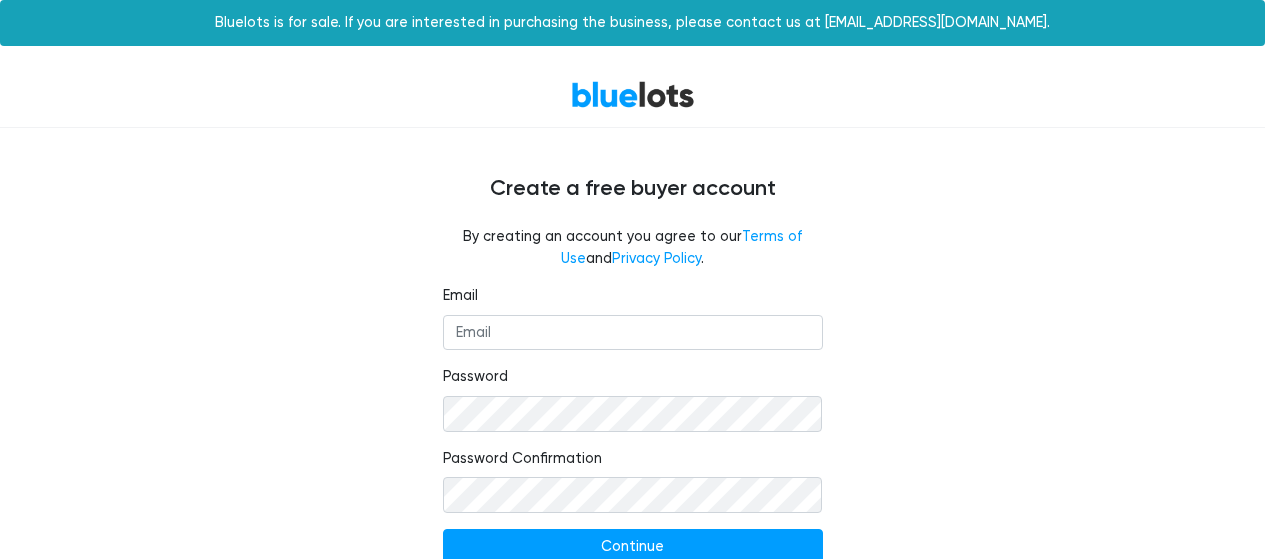 scroll, scrollTop: 0, scrollLeft: 0, axis: both 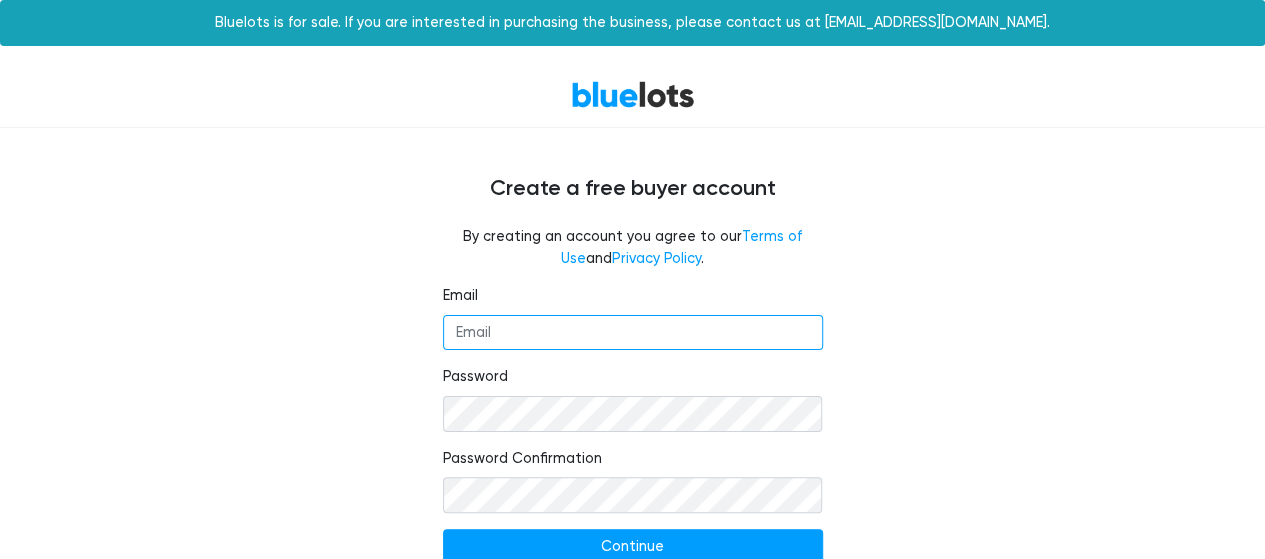click on "Email" at bounding box center [633, 333] 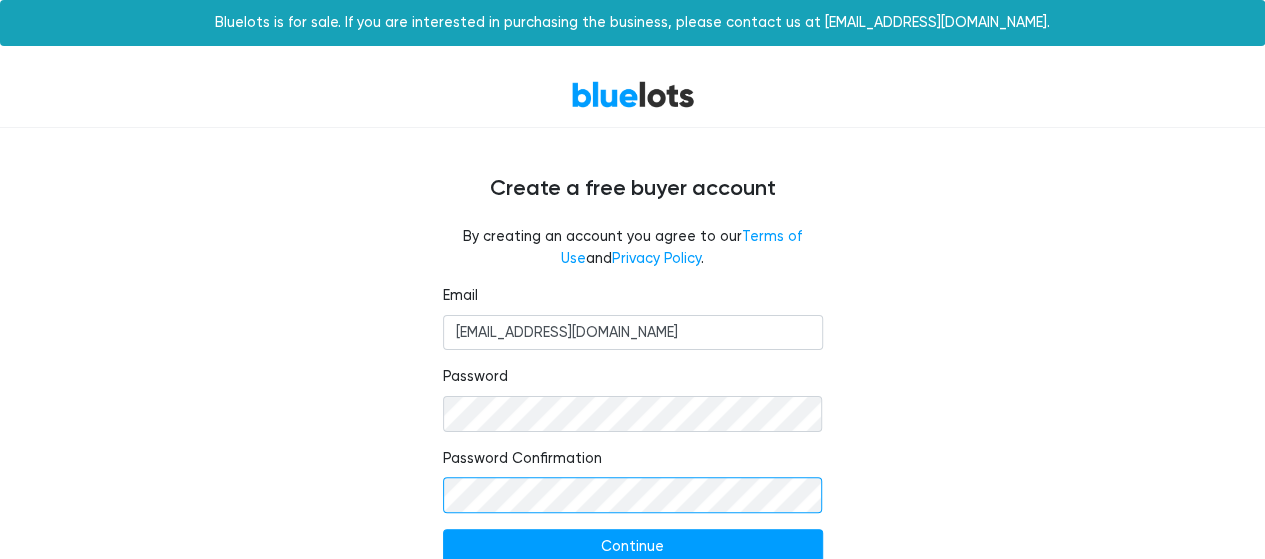 click on "Continue" at bounding box center [633, 547] 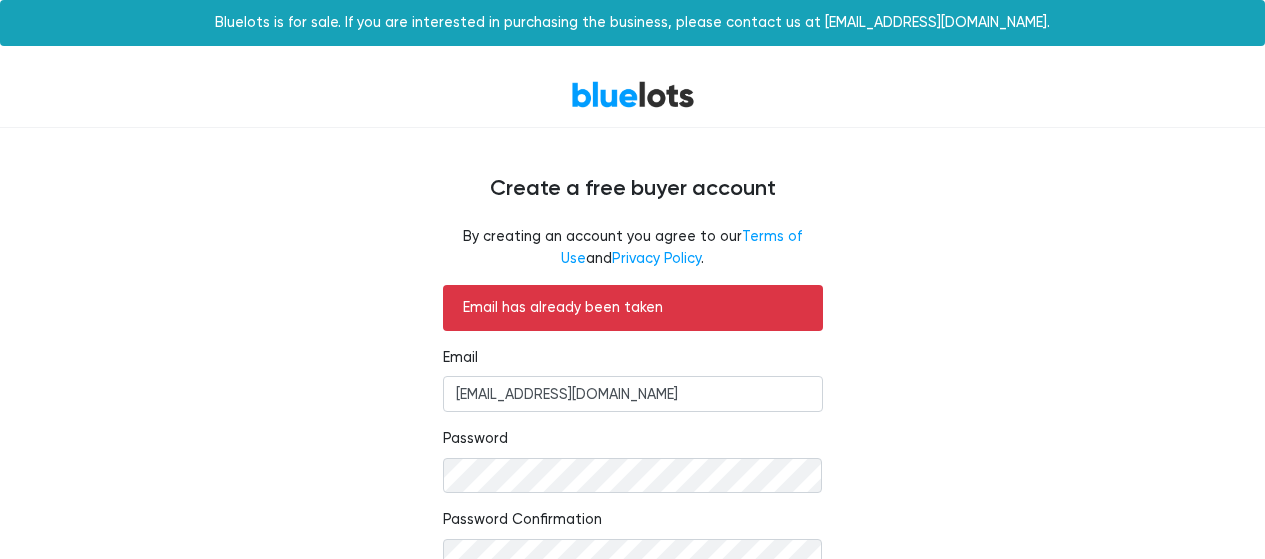 scroll, scrollTop: 0, scrollLeft: 0, axis: both 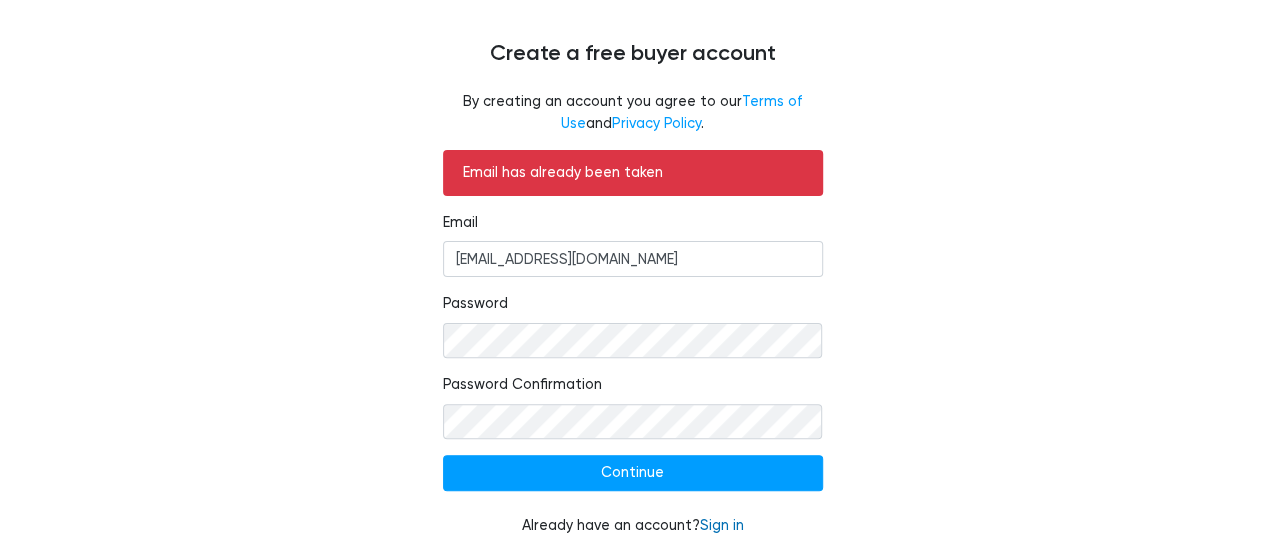 click on "Sign in" at bounding box center [722, 525] 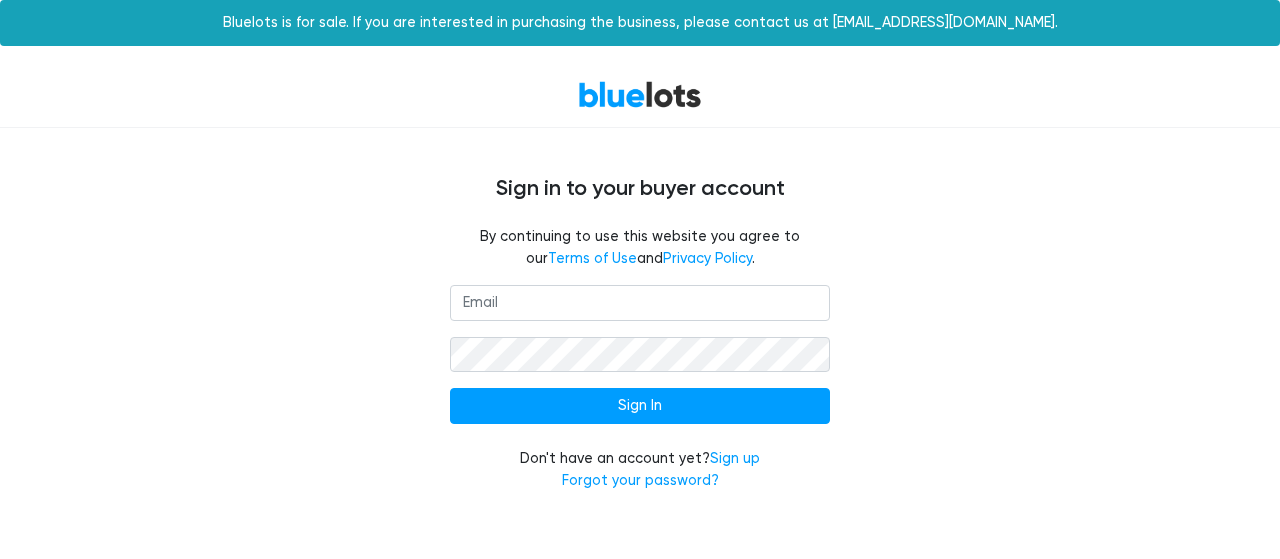 scroll, scrollTop: 0, scrollLeft: 0, axis: both 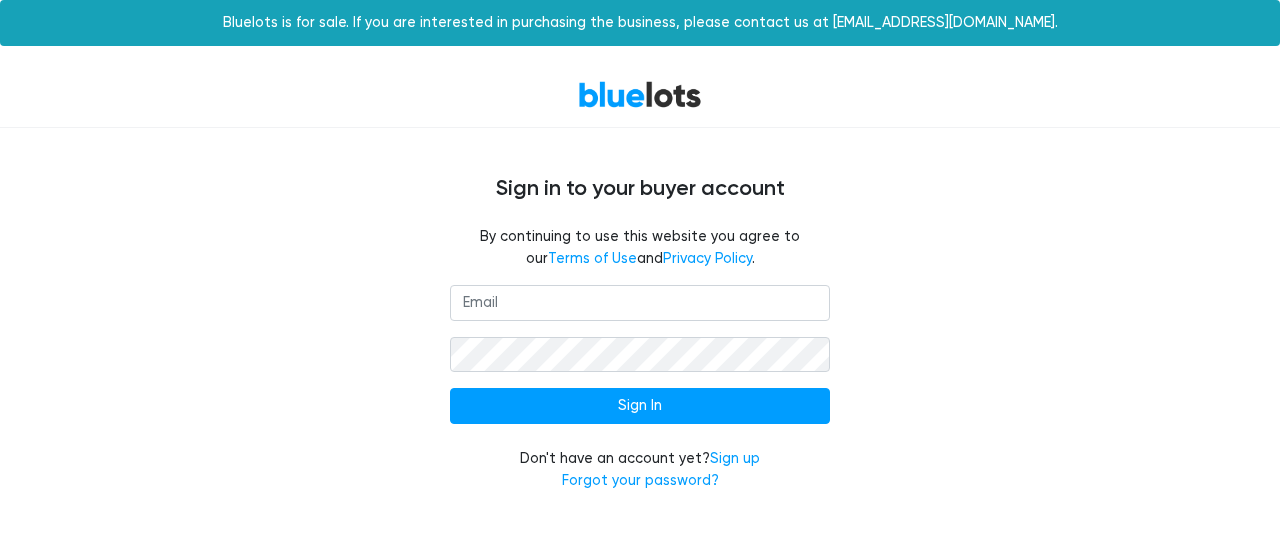 type on "[EMAIL_ADDRESS][DOMAIN_NAME]" 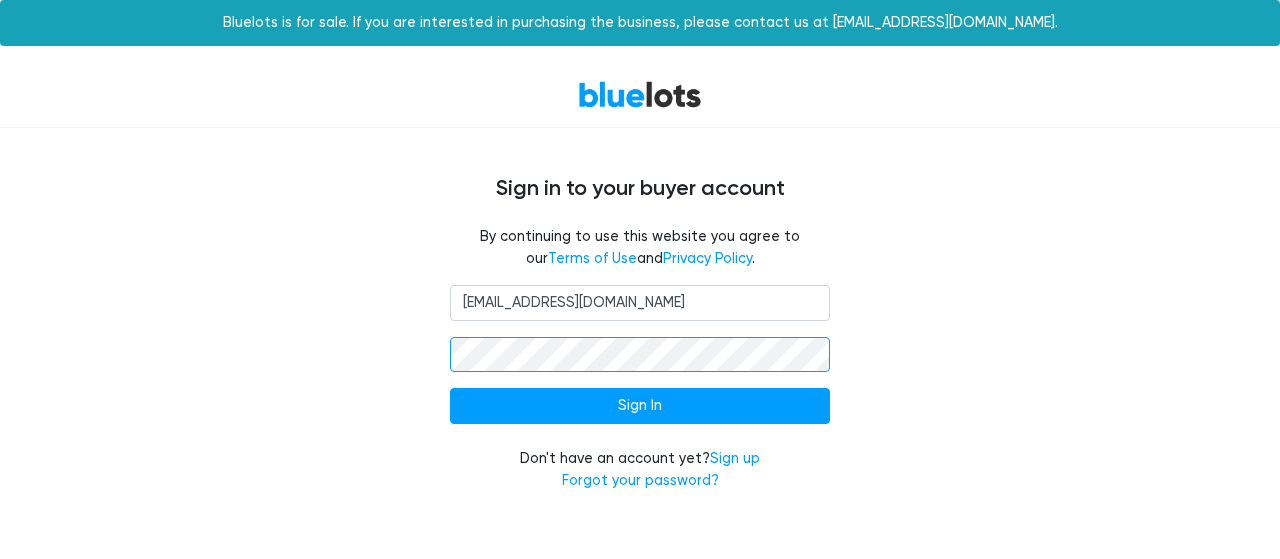 click on "Sign In" at bounding box center (640, 406) 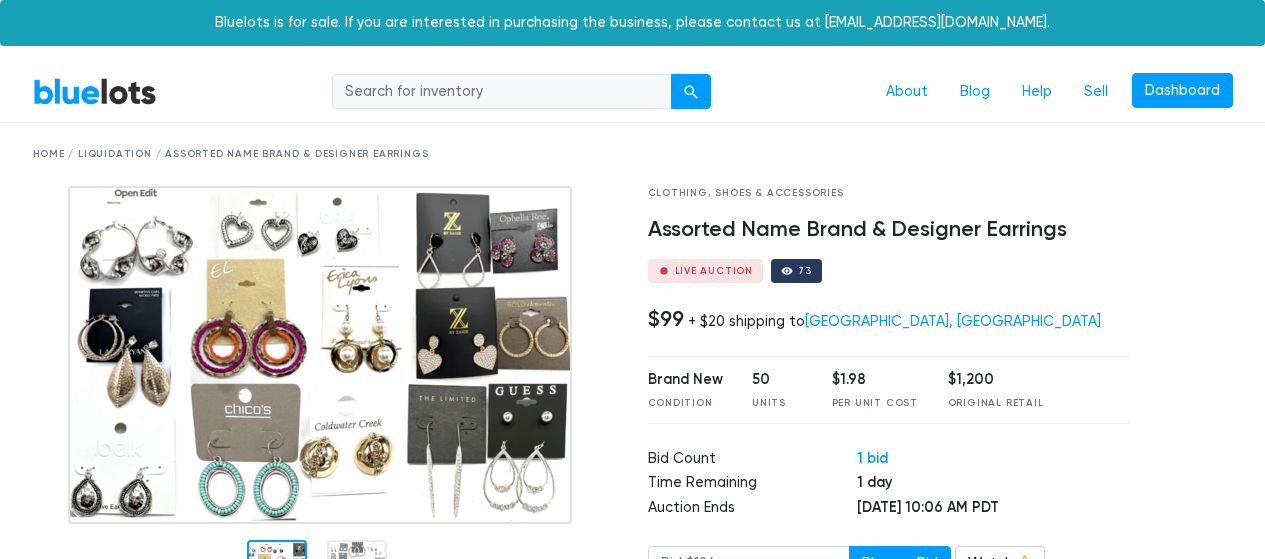 scroll, scrollTop: 0, scrollLeft: 0, axis: both 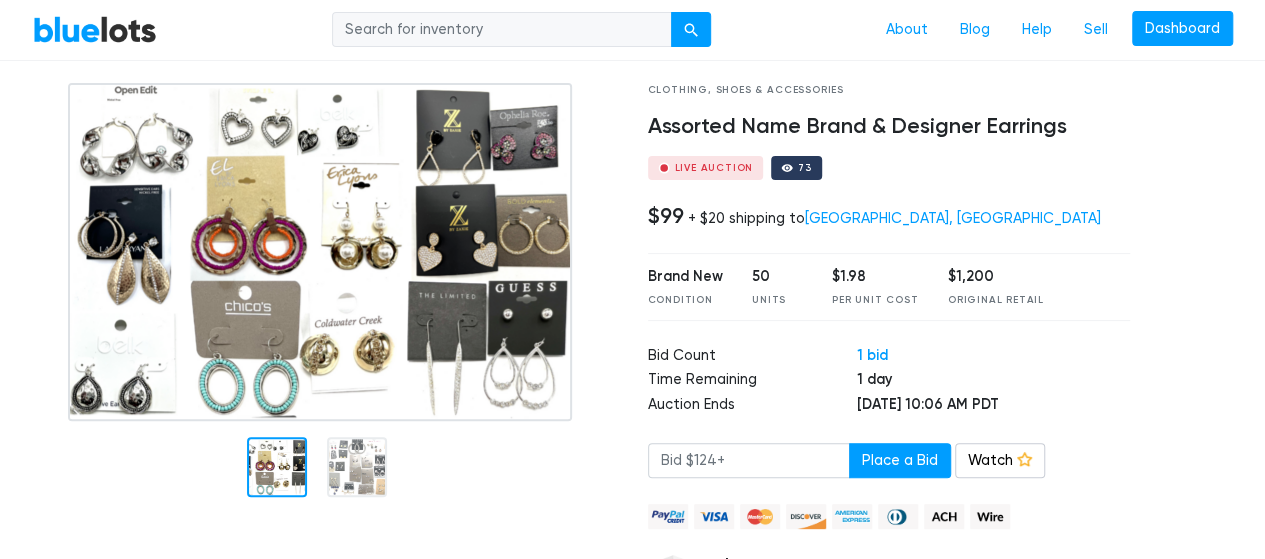 click at bounding box center [320, 252] 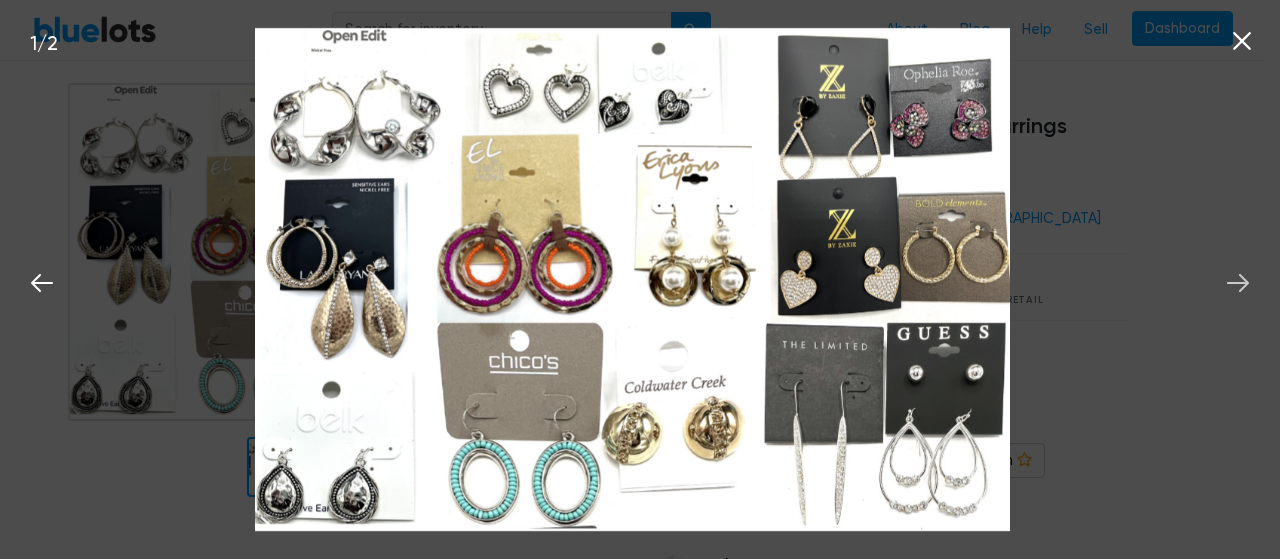 click 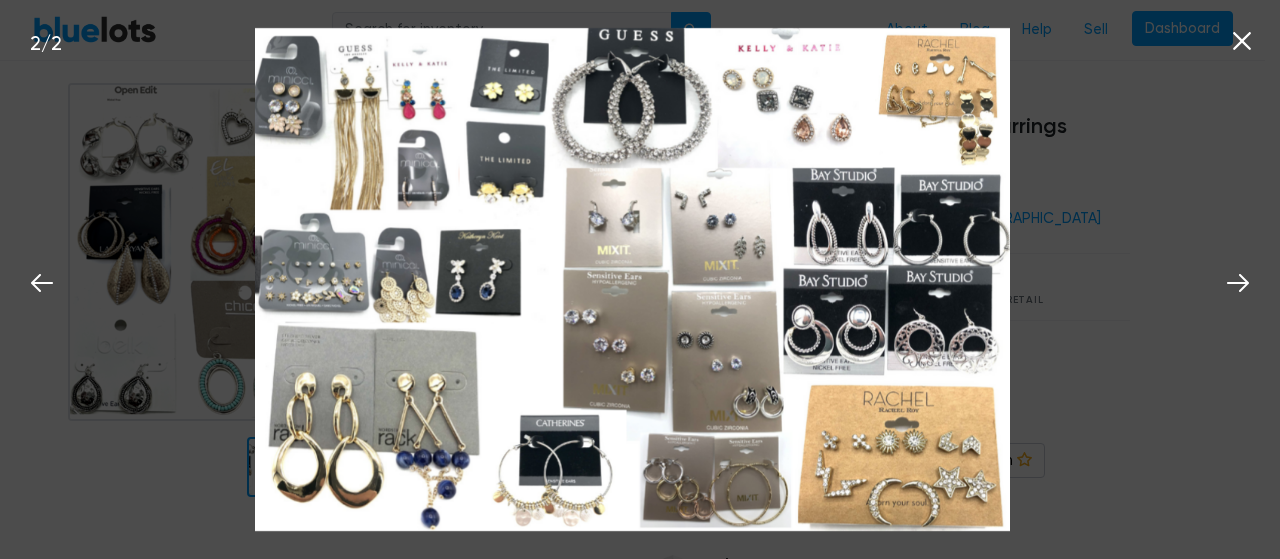 click 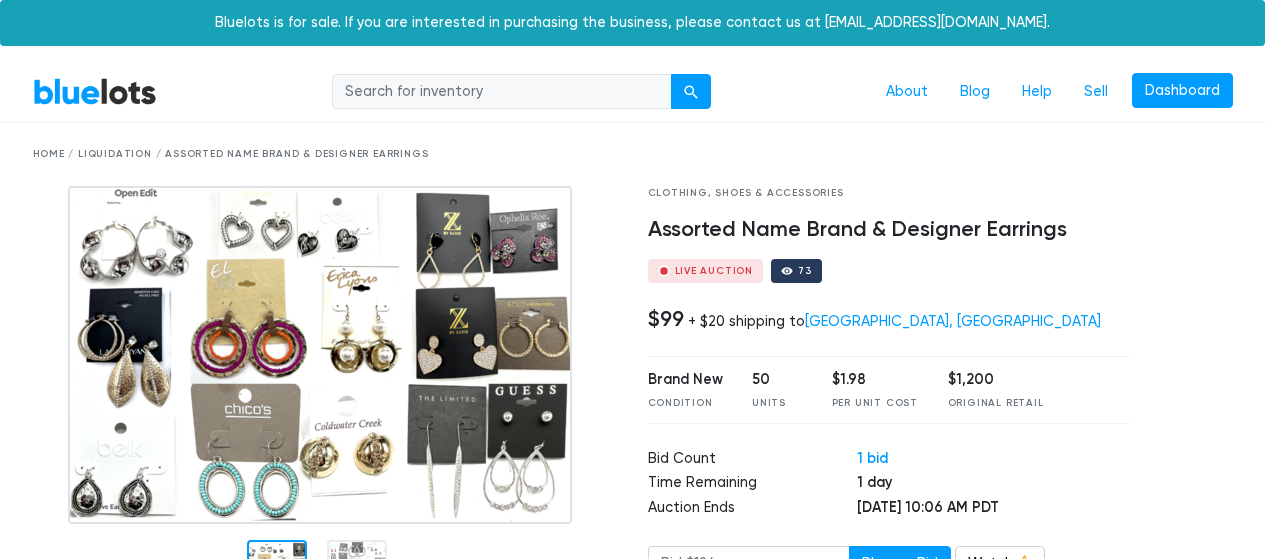 scroll, scrollTop: 103, scrollLeft: 0, axis: vertical 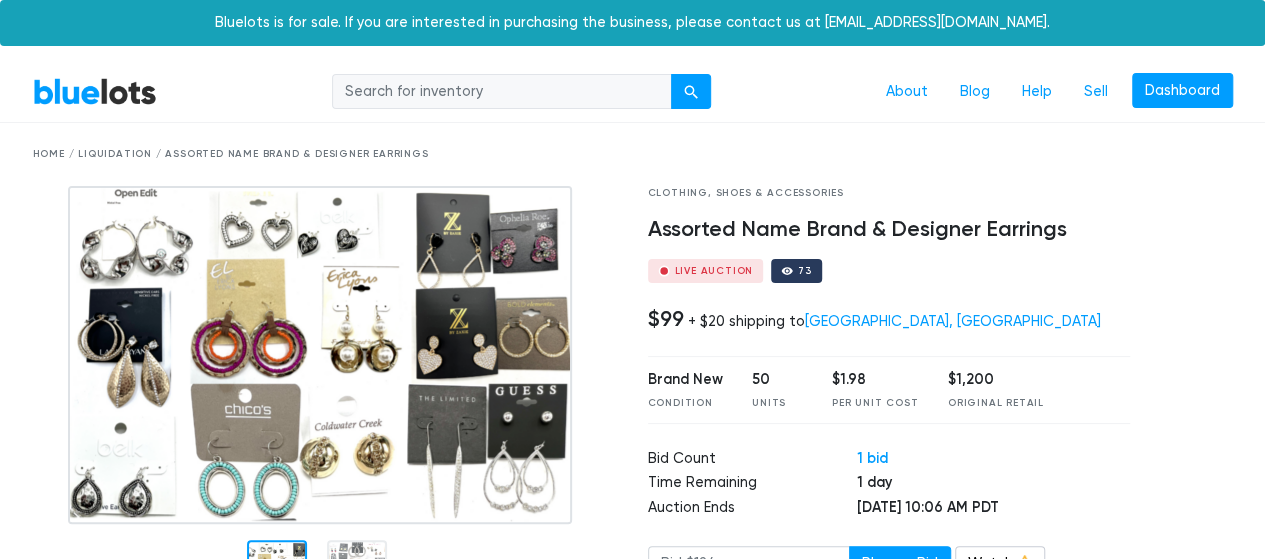 click on "BlueLots" at bounding box center (95, 91) 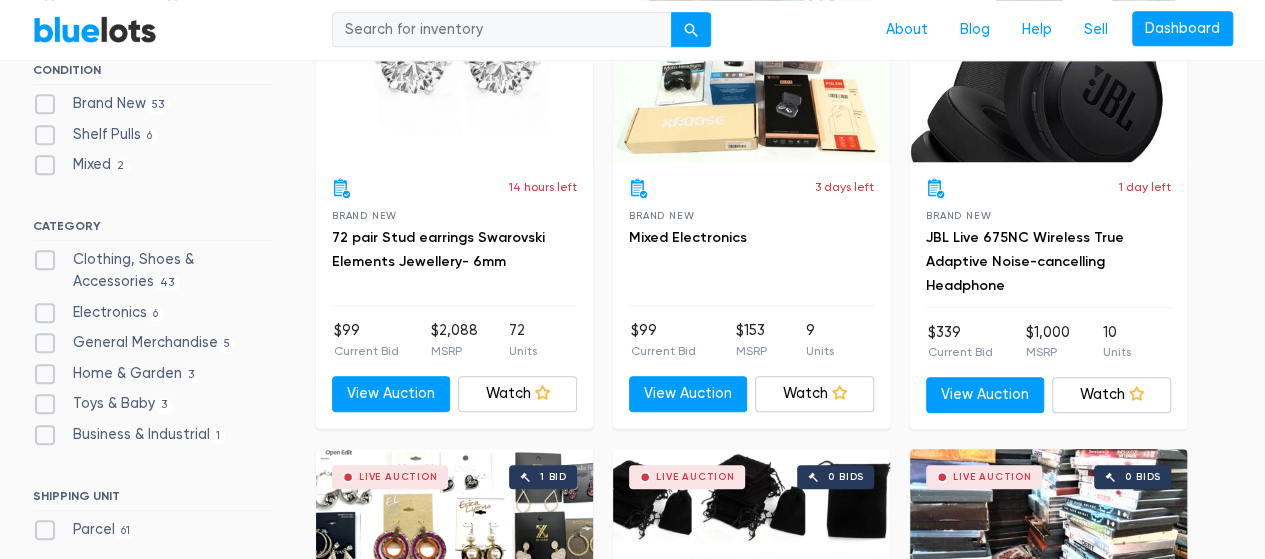 scroll, scrollTop: 720, scrollLeft: 0, axis: vertical 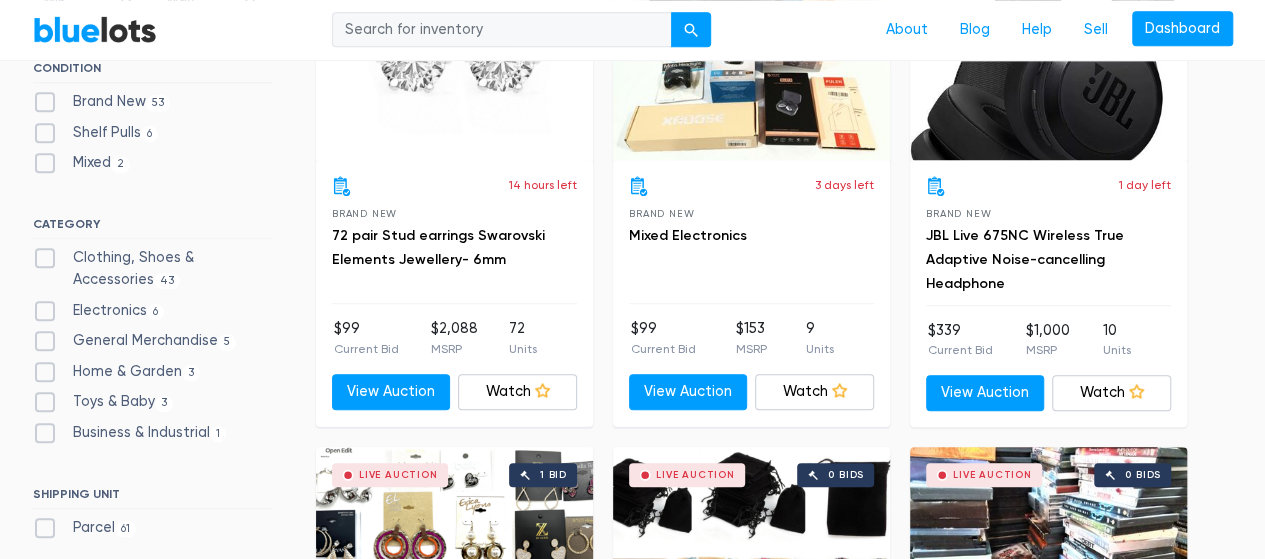click on "Clothing, Shoes & Accessories
43" at bounding box center [152, 268] 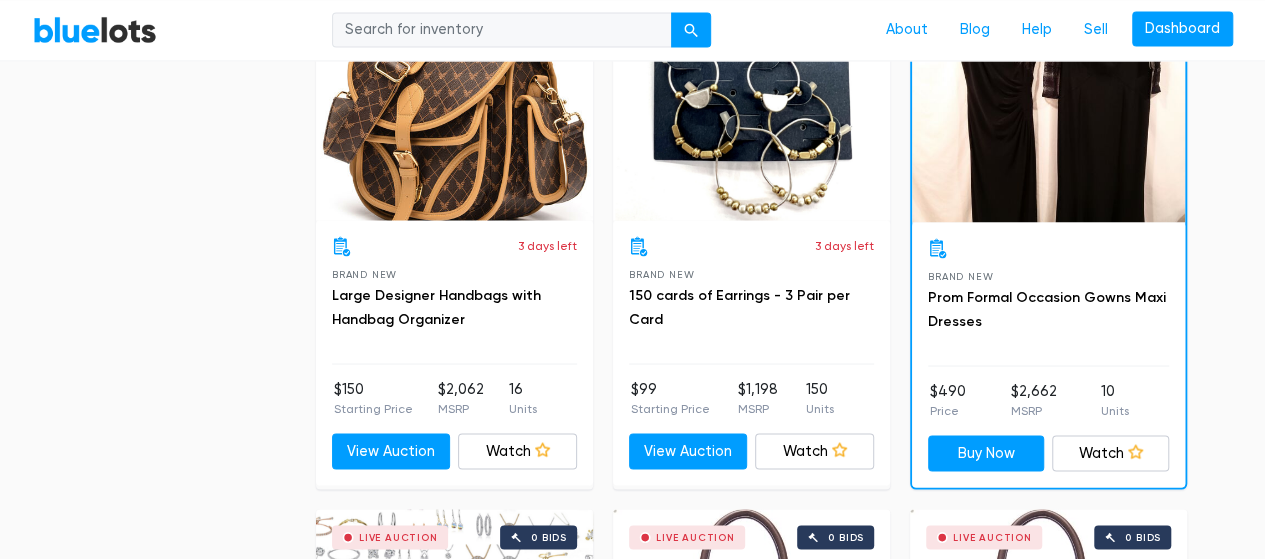 scroll, scrollTop: 1658, scrollLeft: 0, axis: vertical 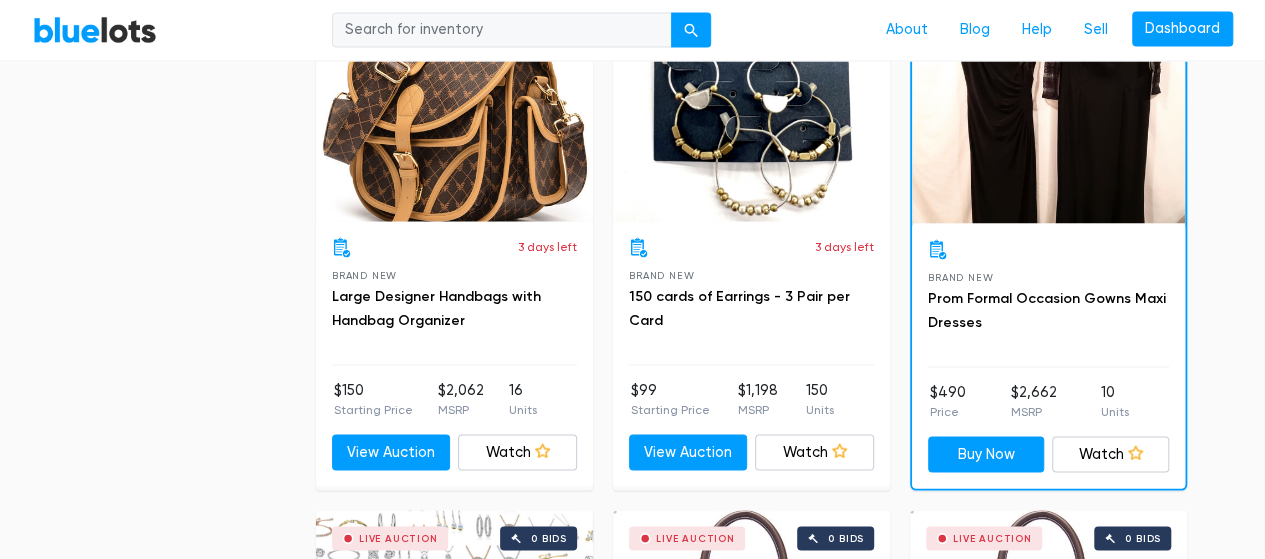 click on "Live Auction
0 bids" at bounding box center (751, 116) 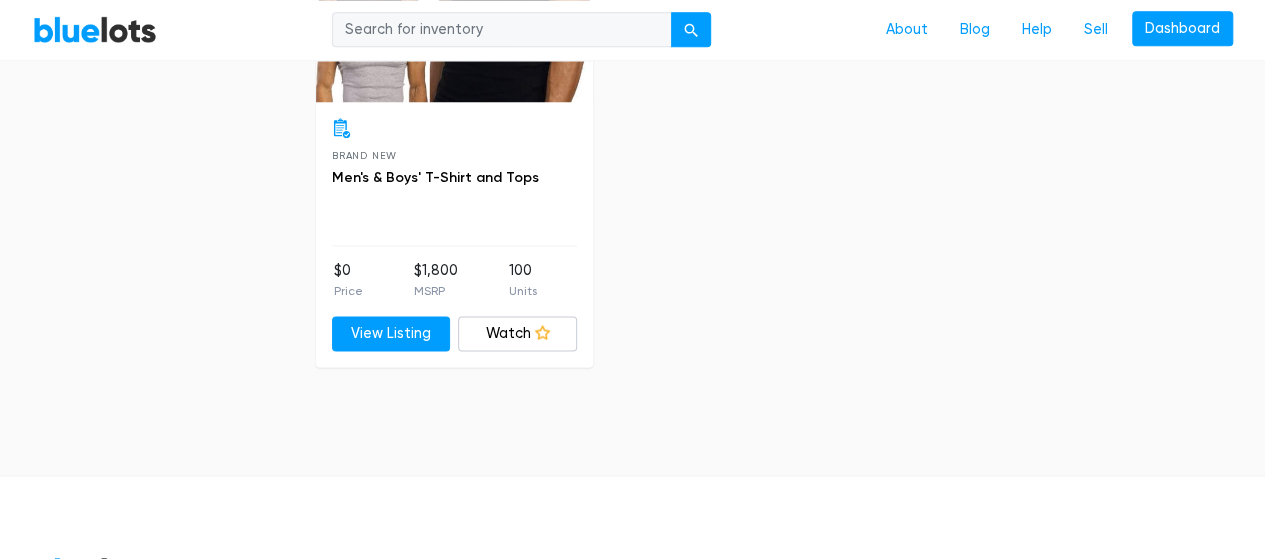 scroll, scrollTop: 8738, scrollLeft: 0, axis: vertical 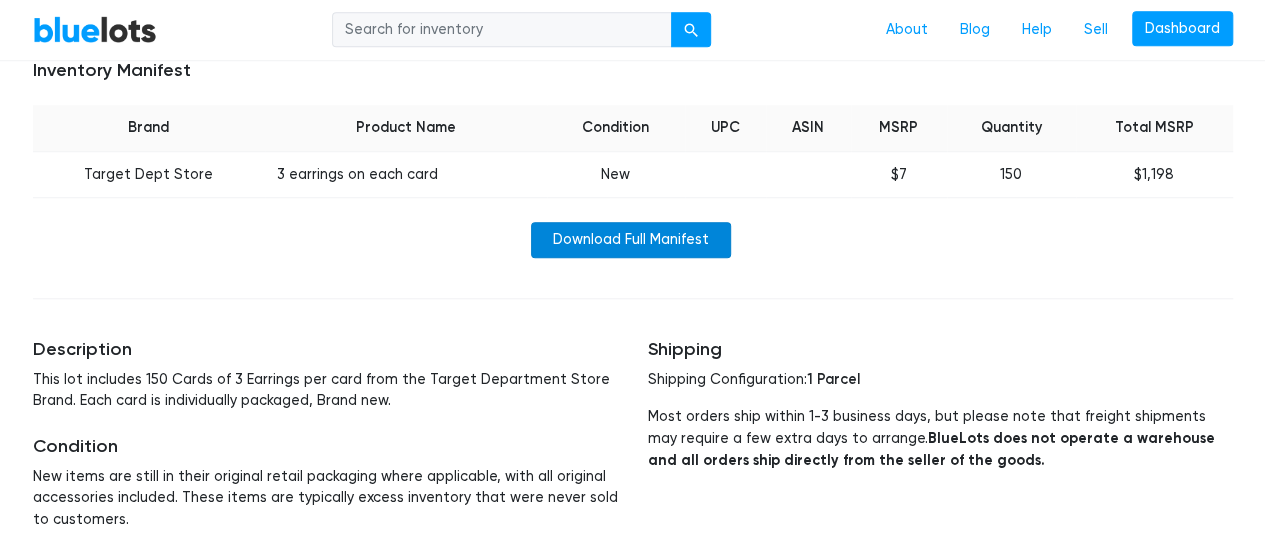 click on "Download Full Manifest" at bounding box center (631, 240) 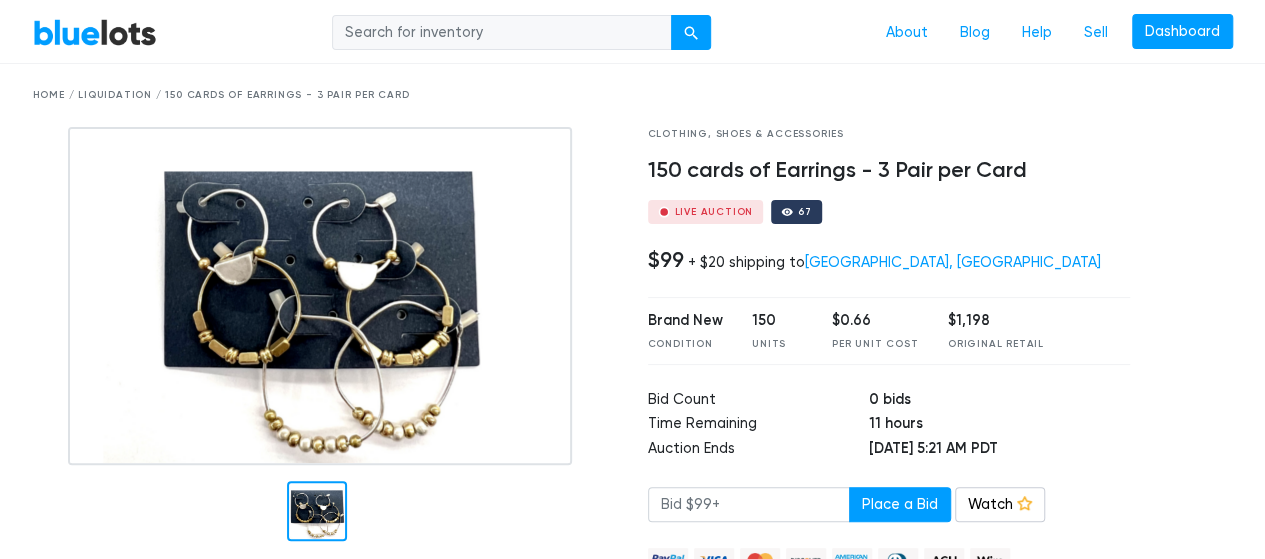 scroll, scrollTop: 47, scrollLeft: 0, axis: vertical 